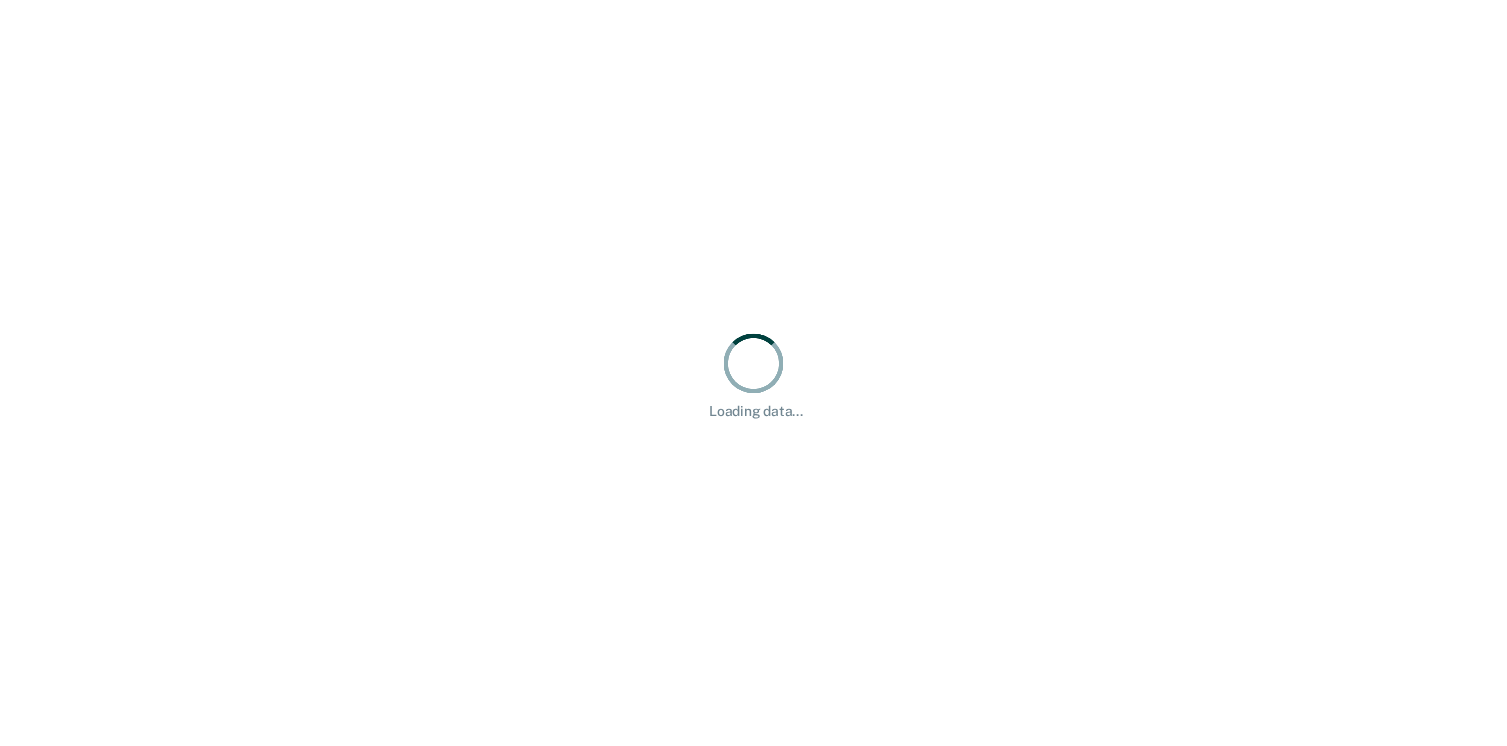 scroll, scrollTop: 0, scrollLeft: 0, axis: both 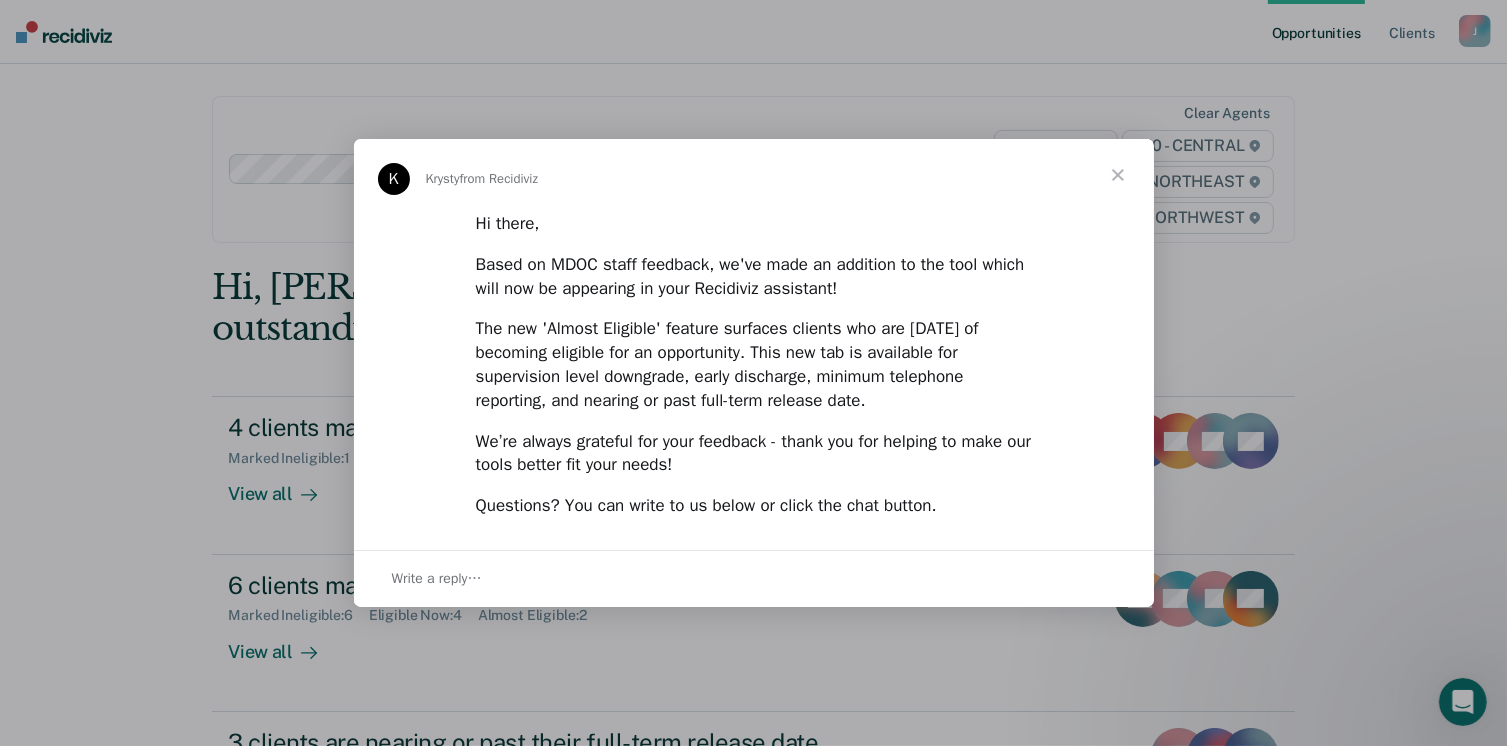 click at bounding box center [1118, 175] 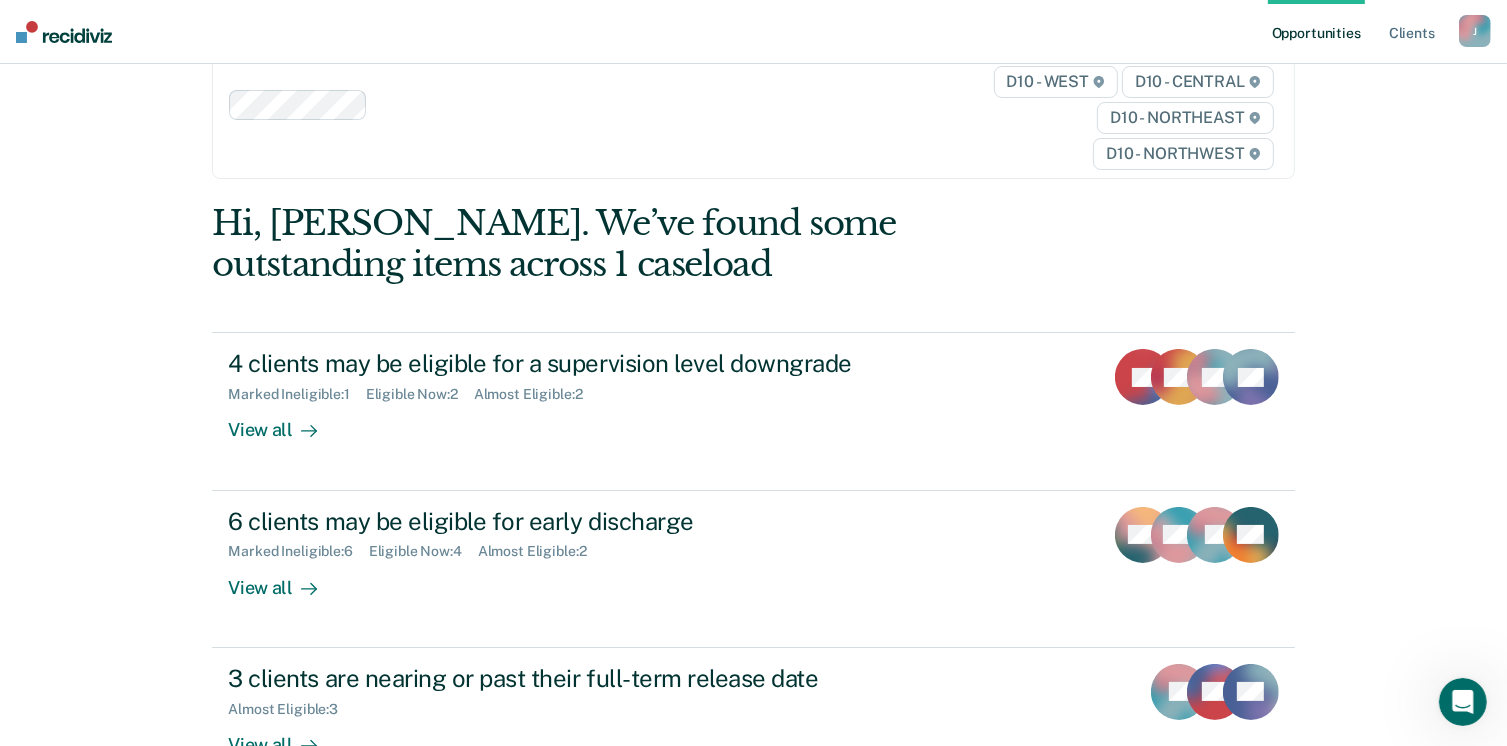 scroll, scrollTop: 100, scrollLeft: 0, axis: vertical 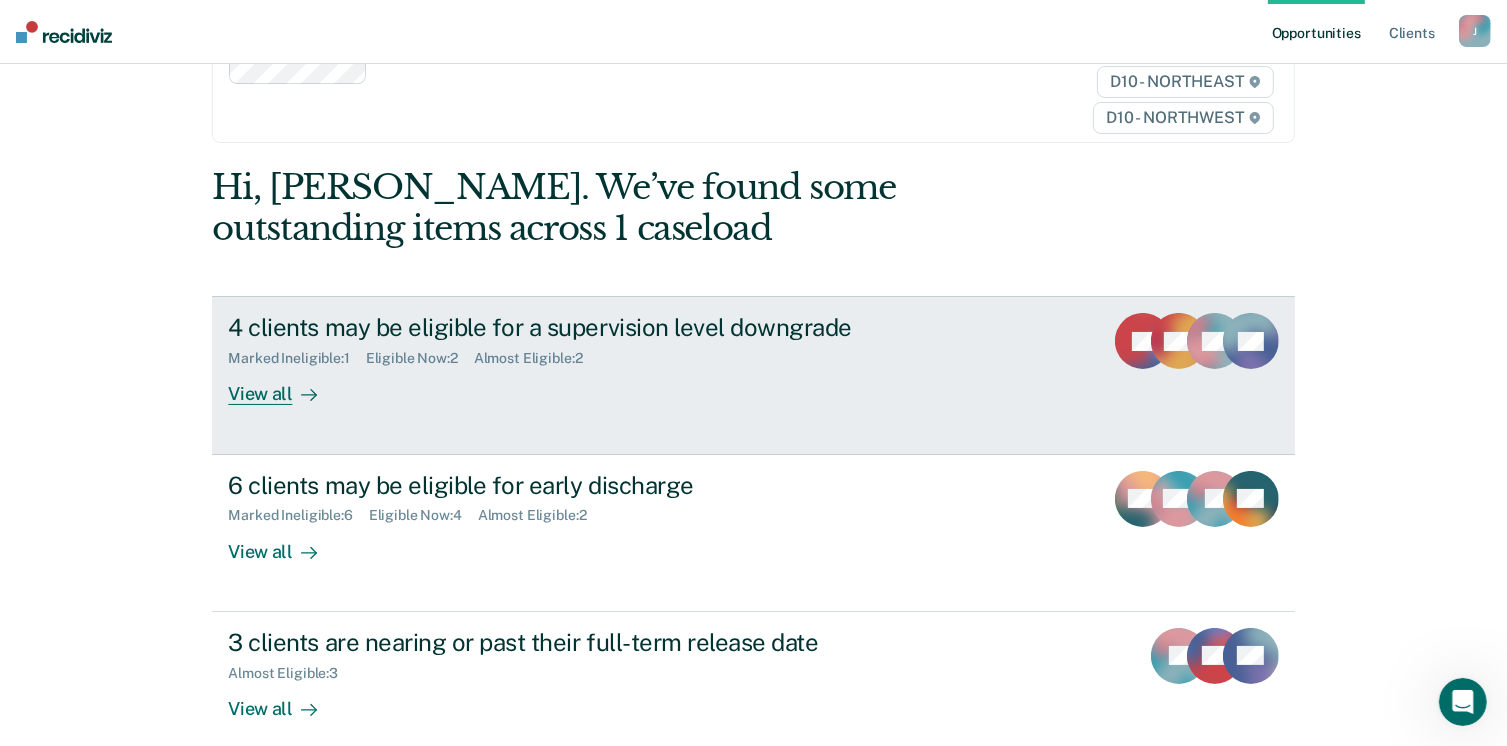 click on "View all" at bounding box center [284, 386] 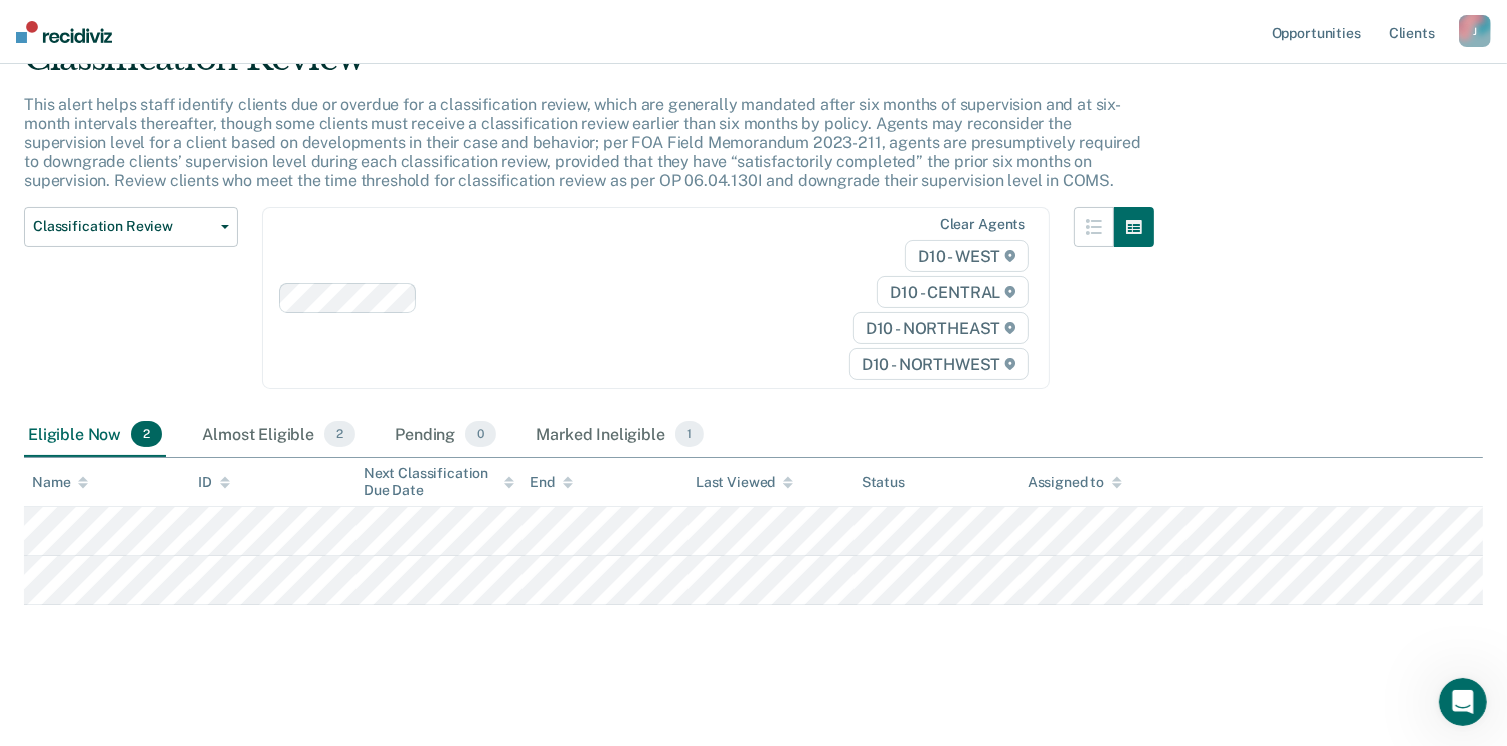 scroll, scrollTop: 100, scrollLeft: 0, axis: vertical 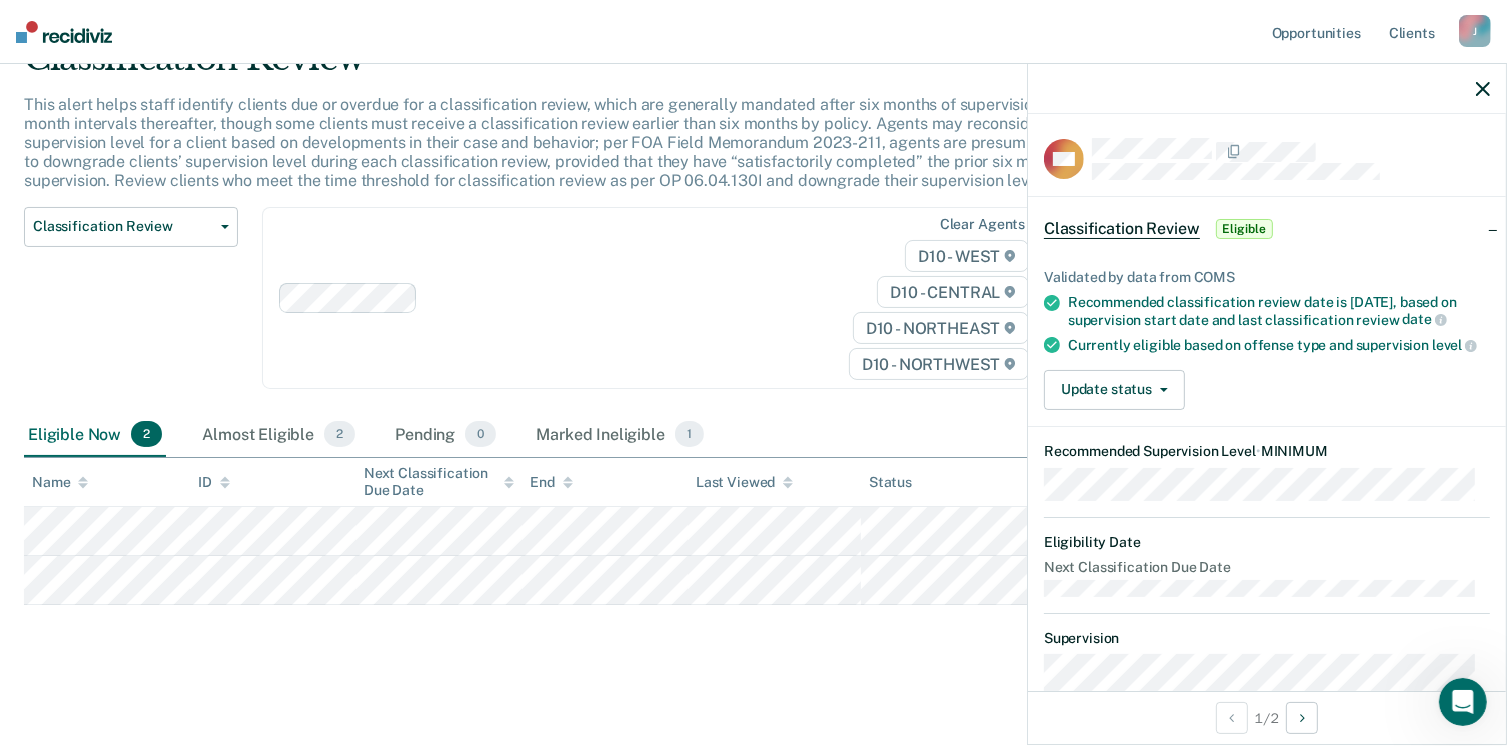 click on "Eligible" at bounding box center [1244, 229] 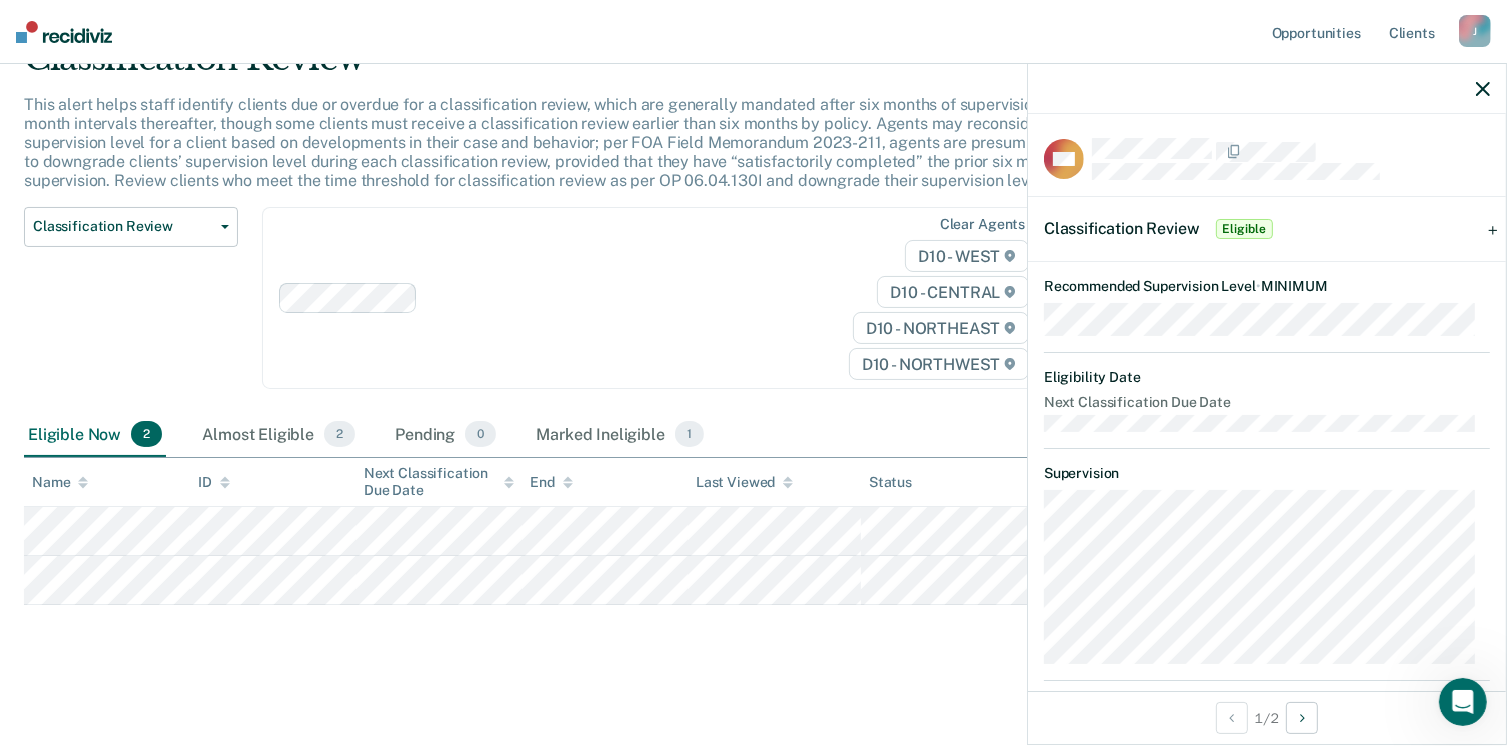 click at bounding box center (1267, 89) 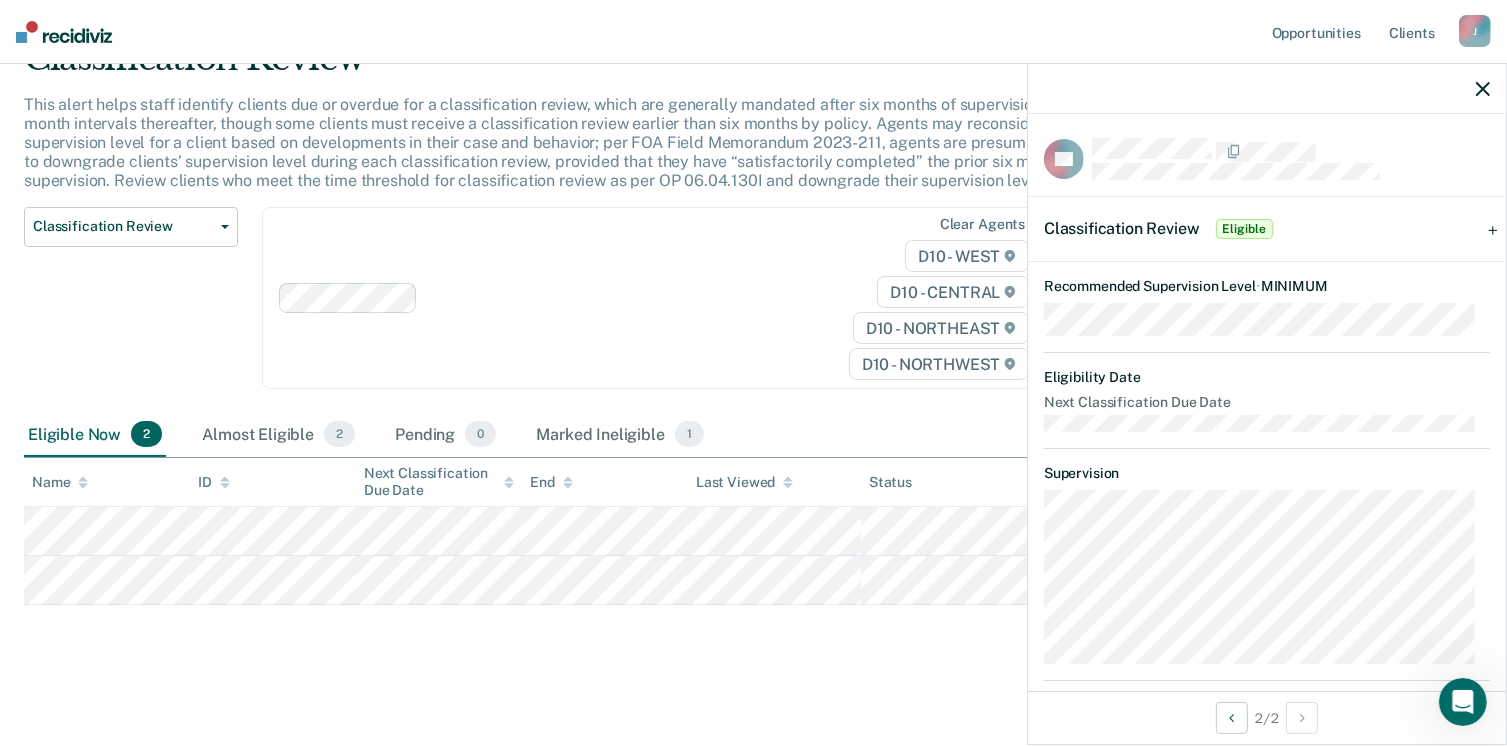 scroll, scrollTop: 100, scrollLeft: 0, axis: vertical 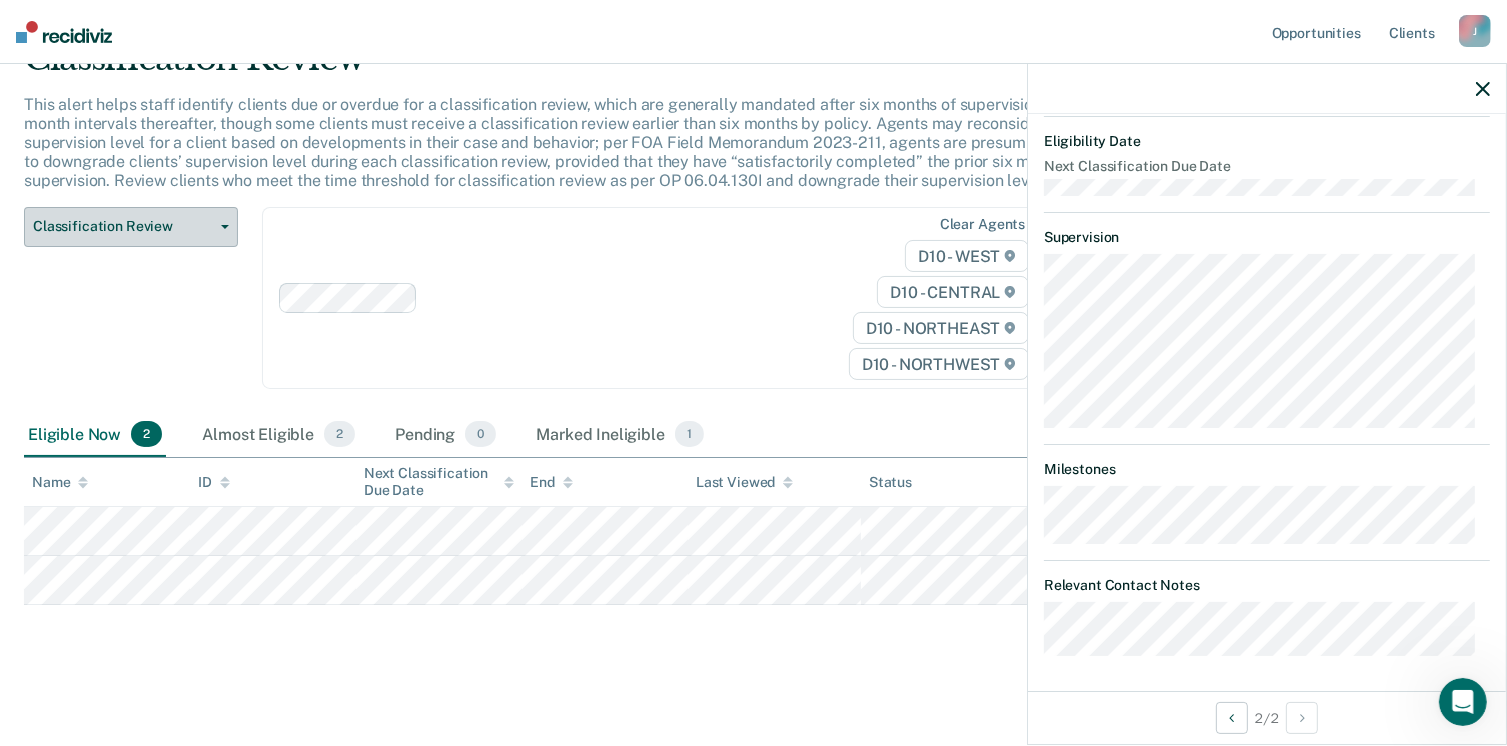 click 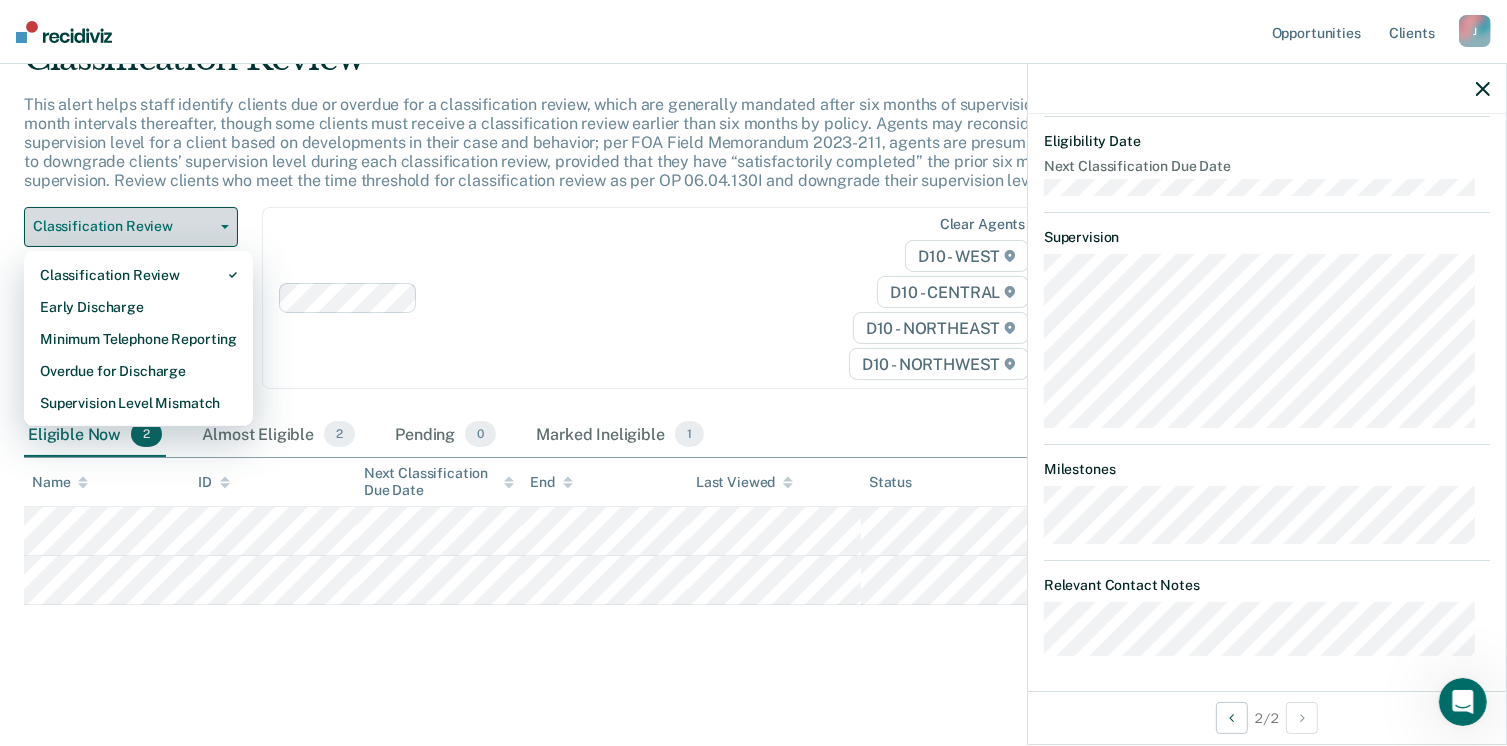 click 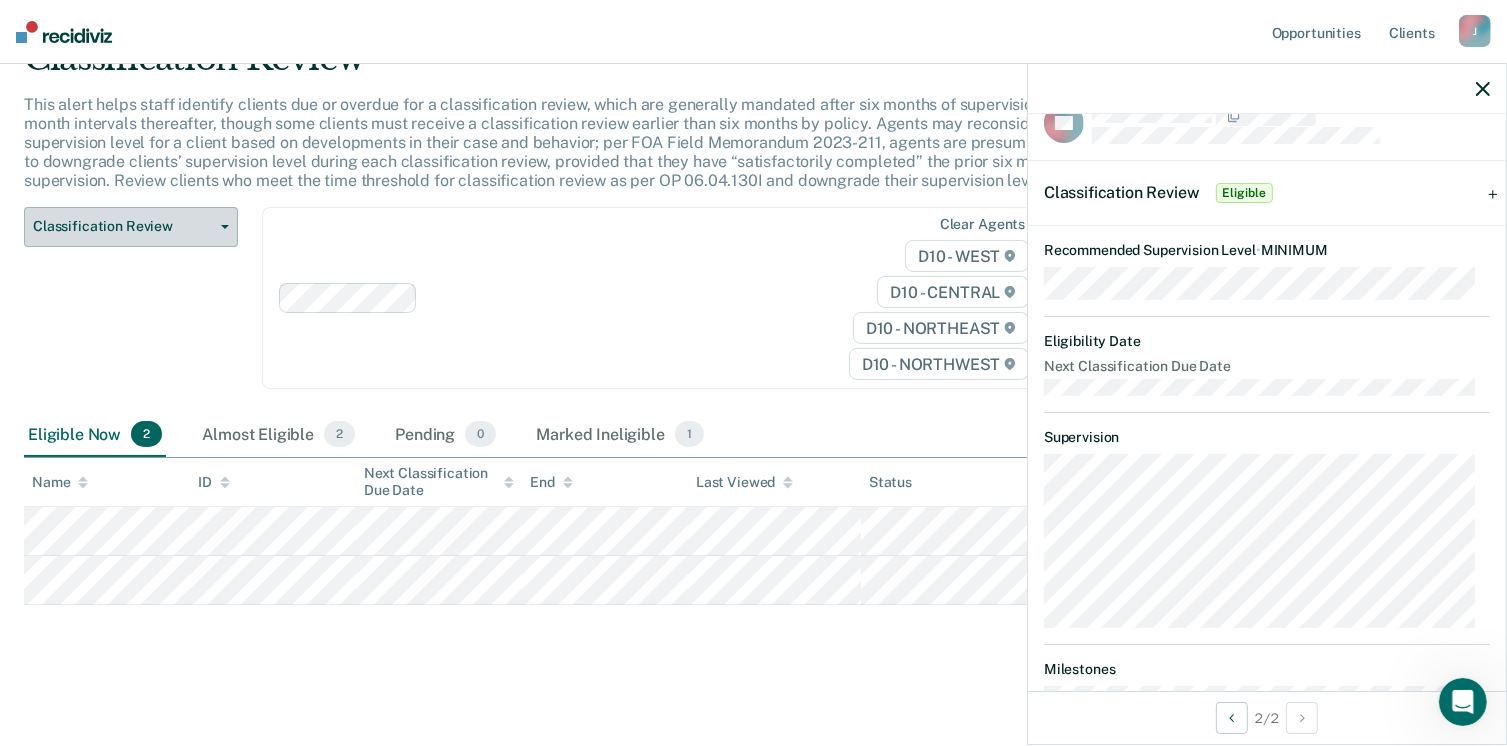 scroll, scrollTop: 0, scrollLeft: 0, axis: both 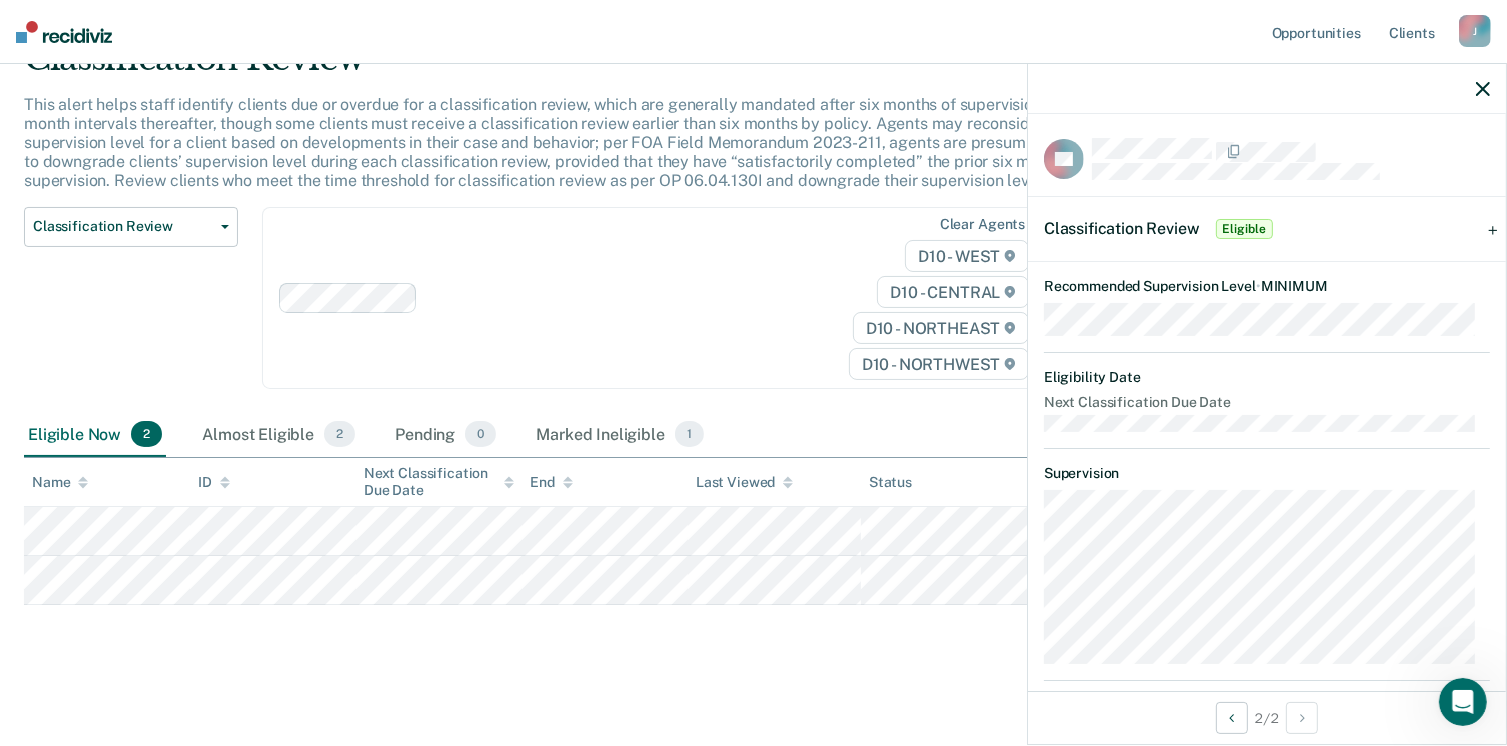 click on "Eligible" at bounding box center [1244, 229] 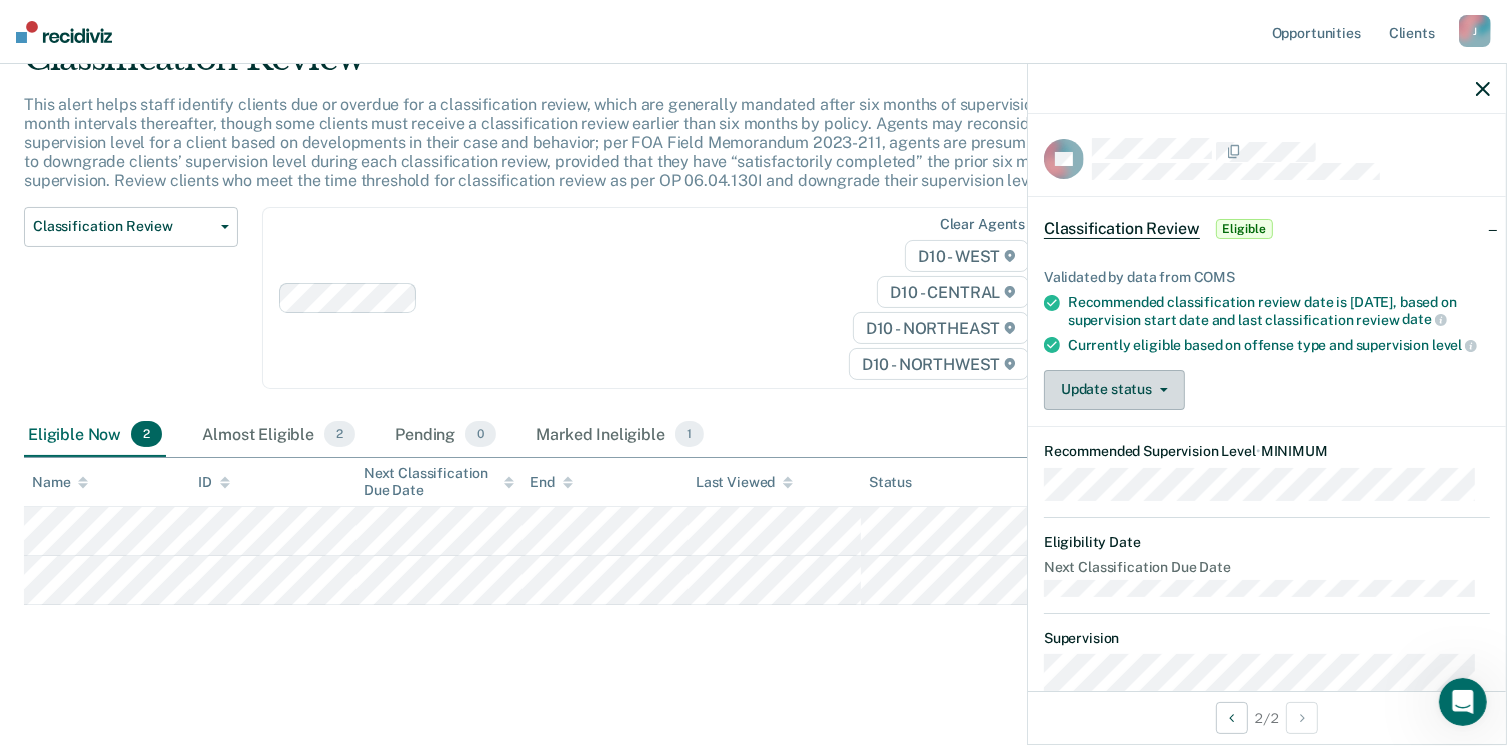 click on "Update status" at bounding box center [1114, 390] 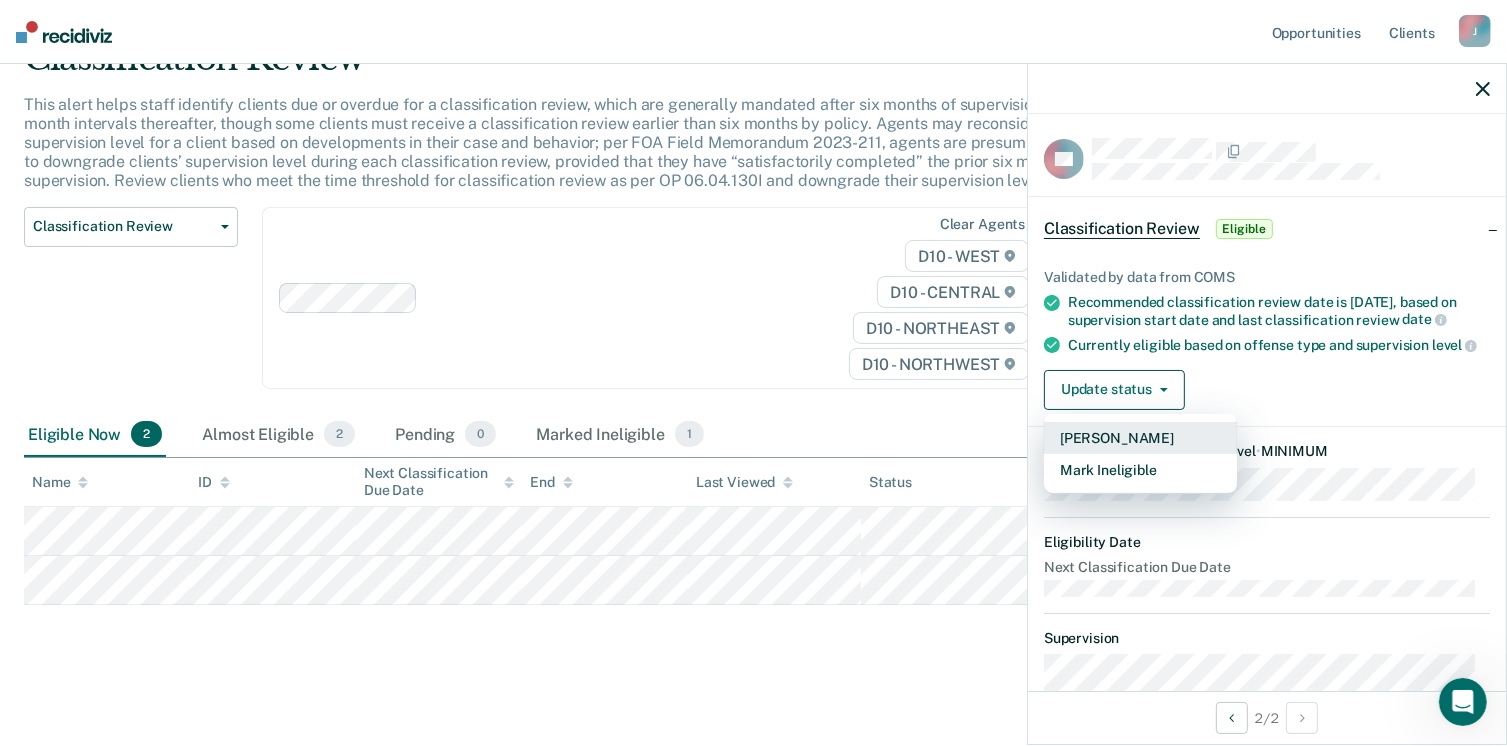 click on "[PERSON_NAME]" at bounding box center (1140, 438) 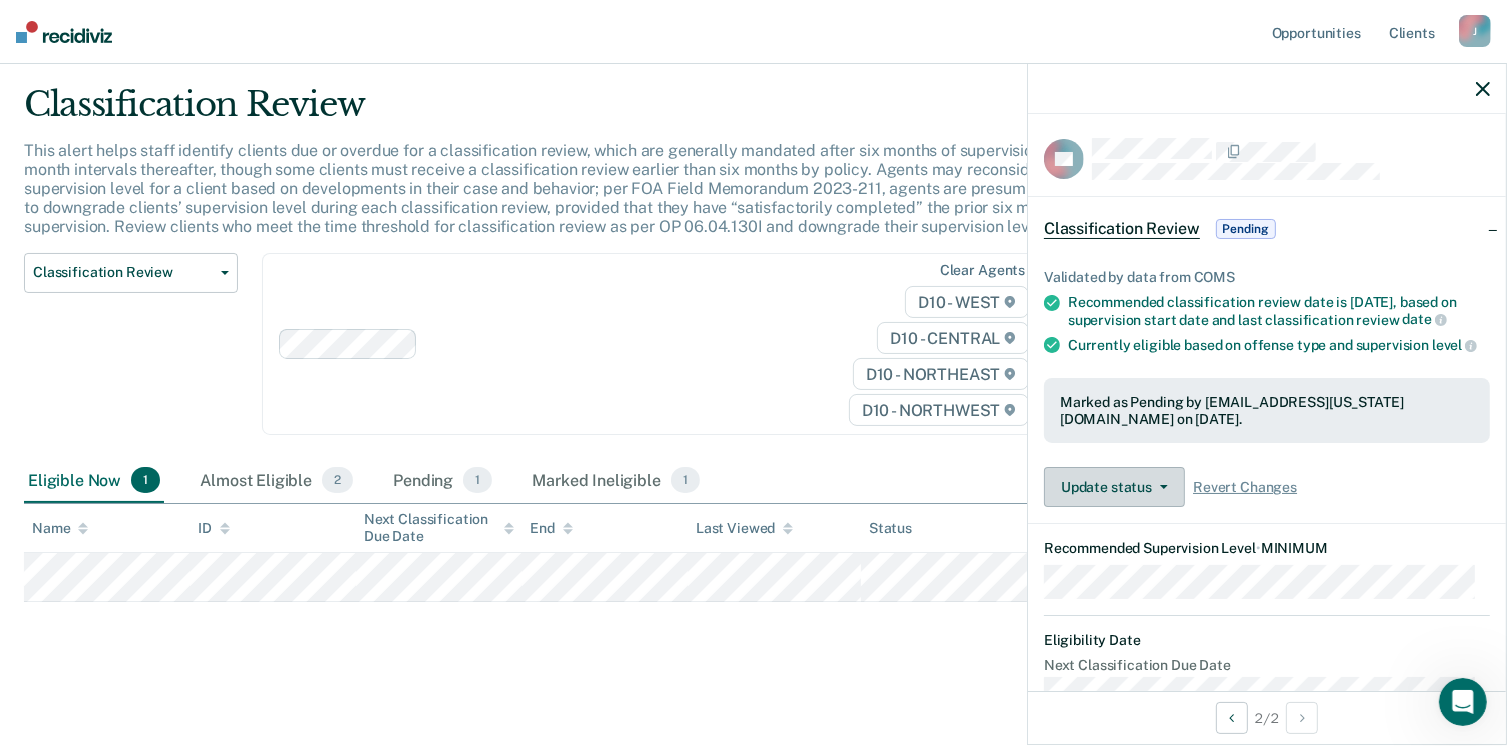 scroll, scrollTop: 52, scrollLeft: 0, axis: vertical 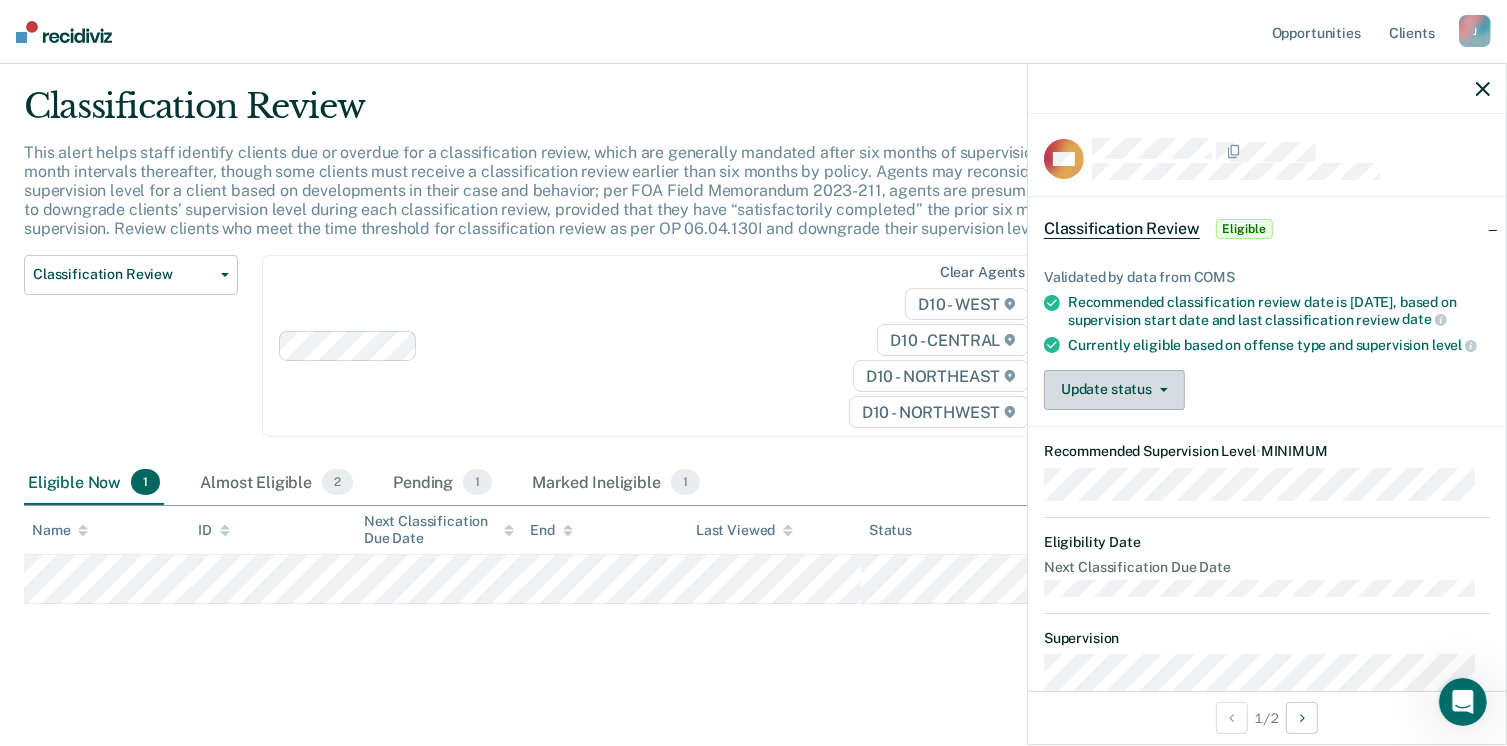 click at bounding box center (1160, 390) 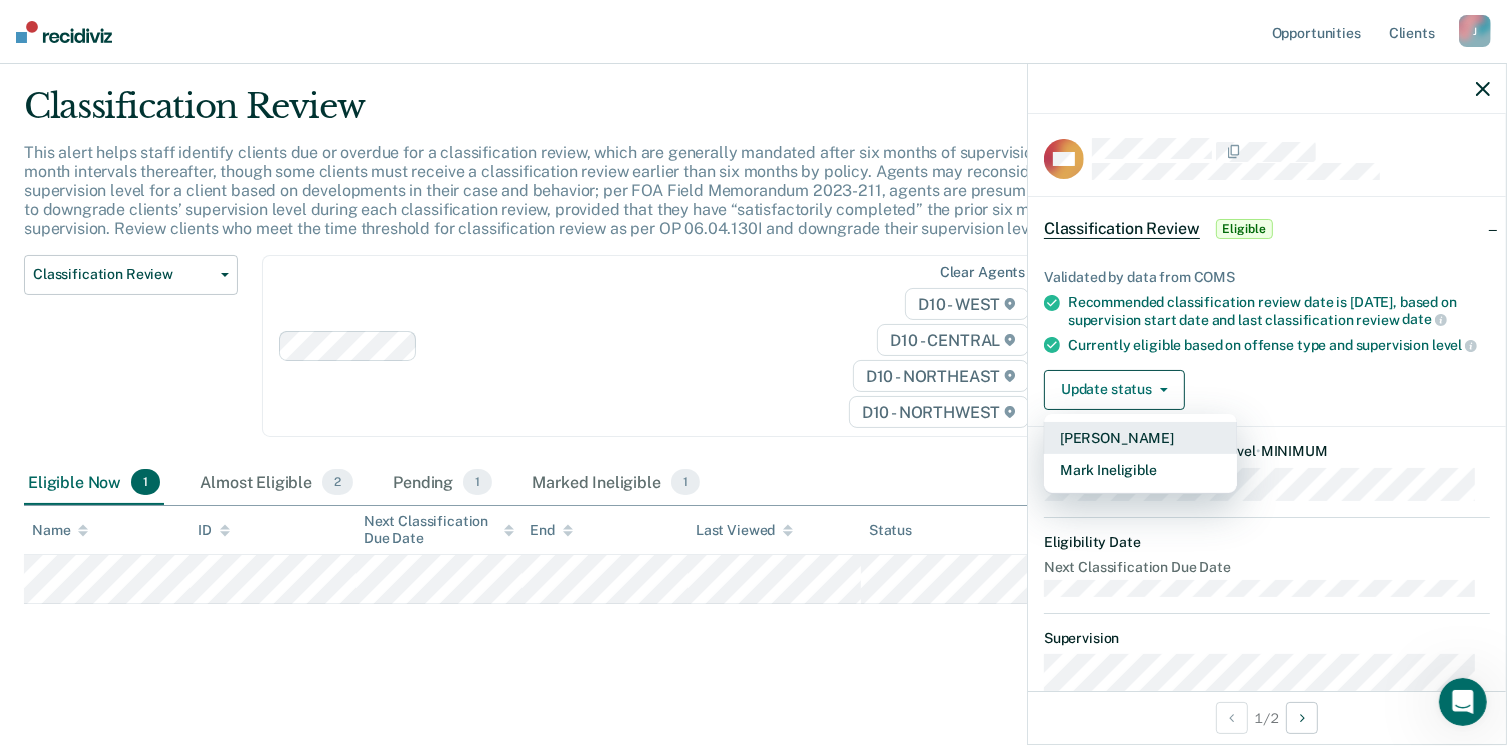 click on "[PERSON_NAME]" at bounding box center (1140, 438) 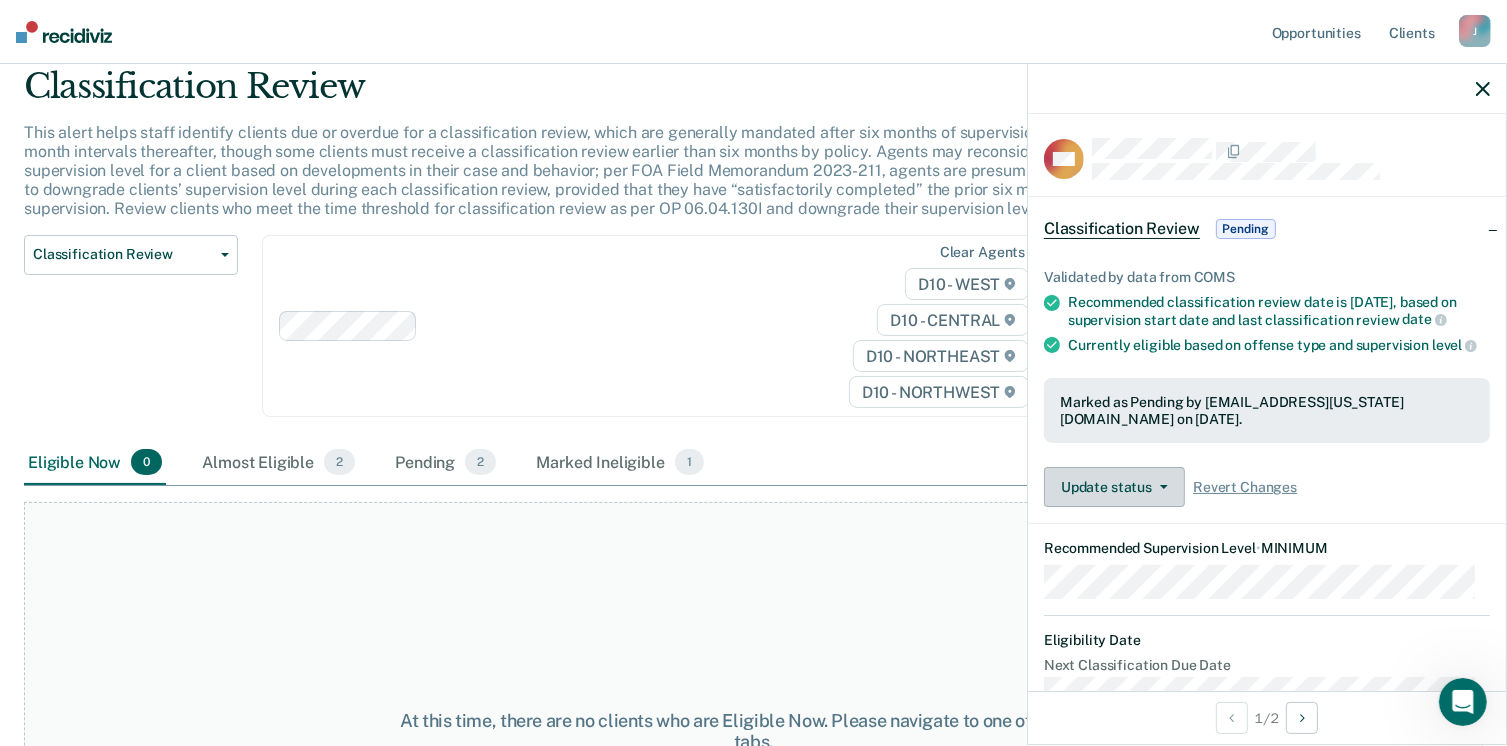 scroll, scrollTop: 0, scrollLeft: 0, axis: both 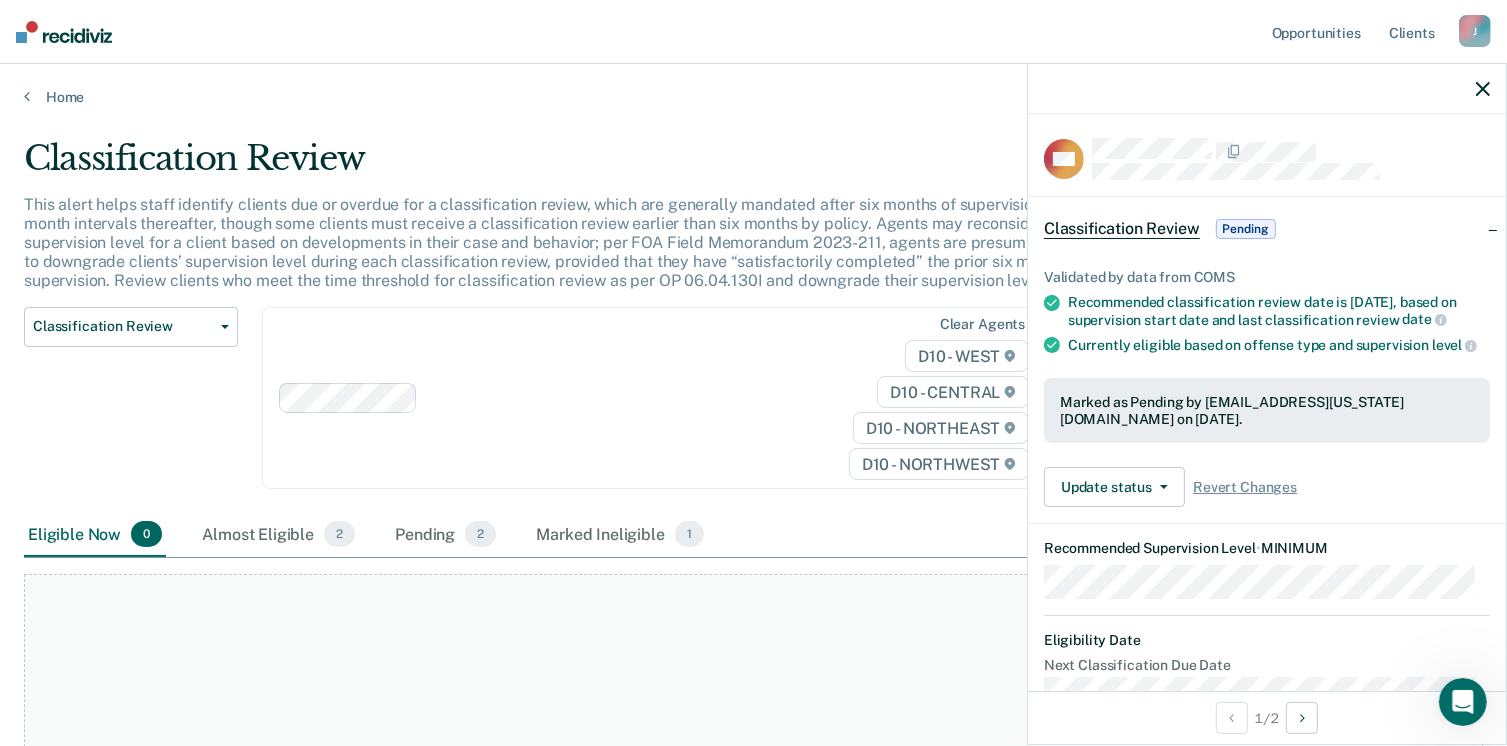 click at bounding box center (1483, 88) 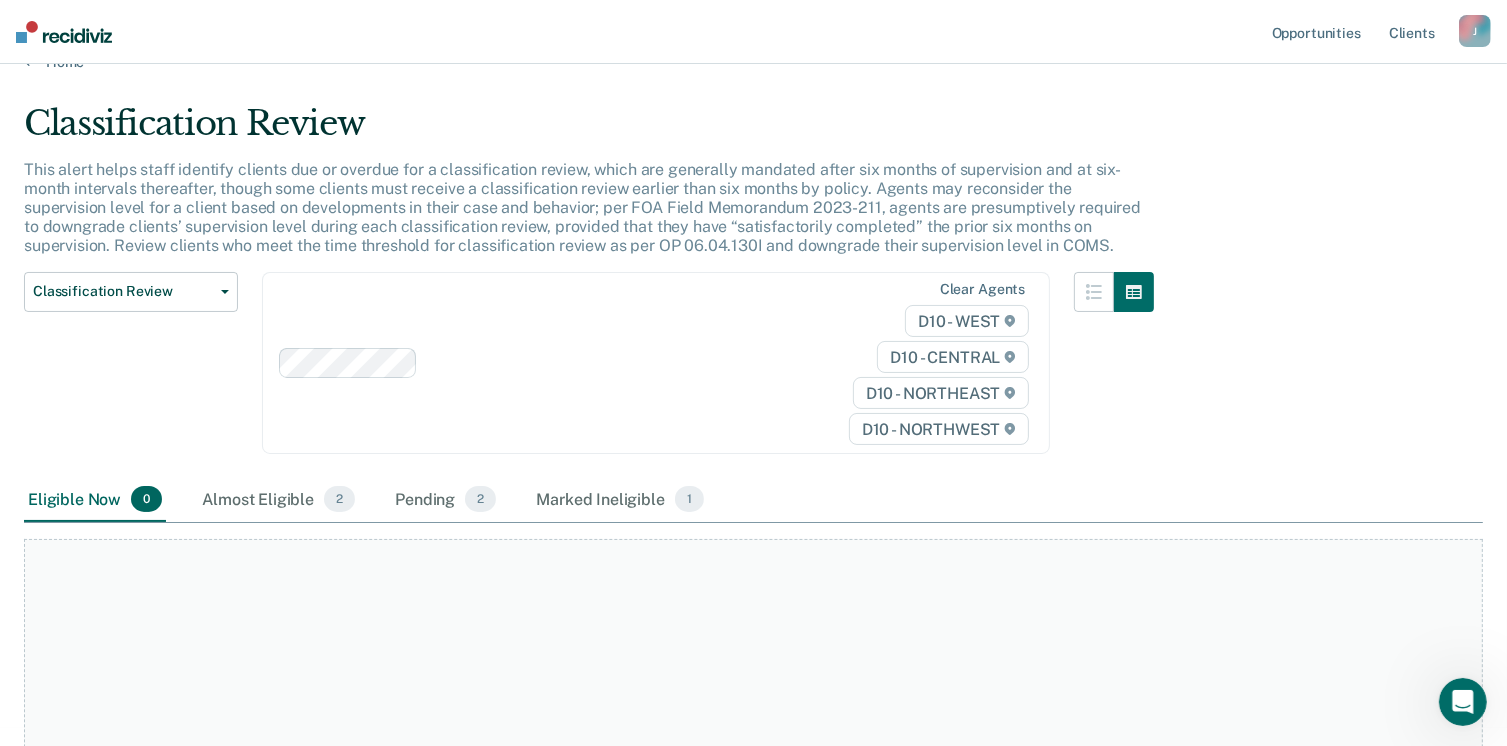 scroll, scrollTop: 0, scrollLeft: 0, axis: both 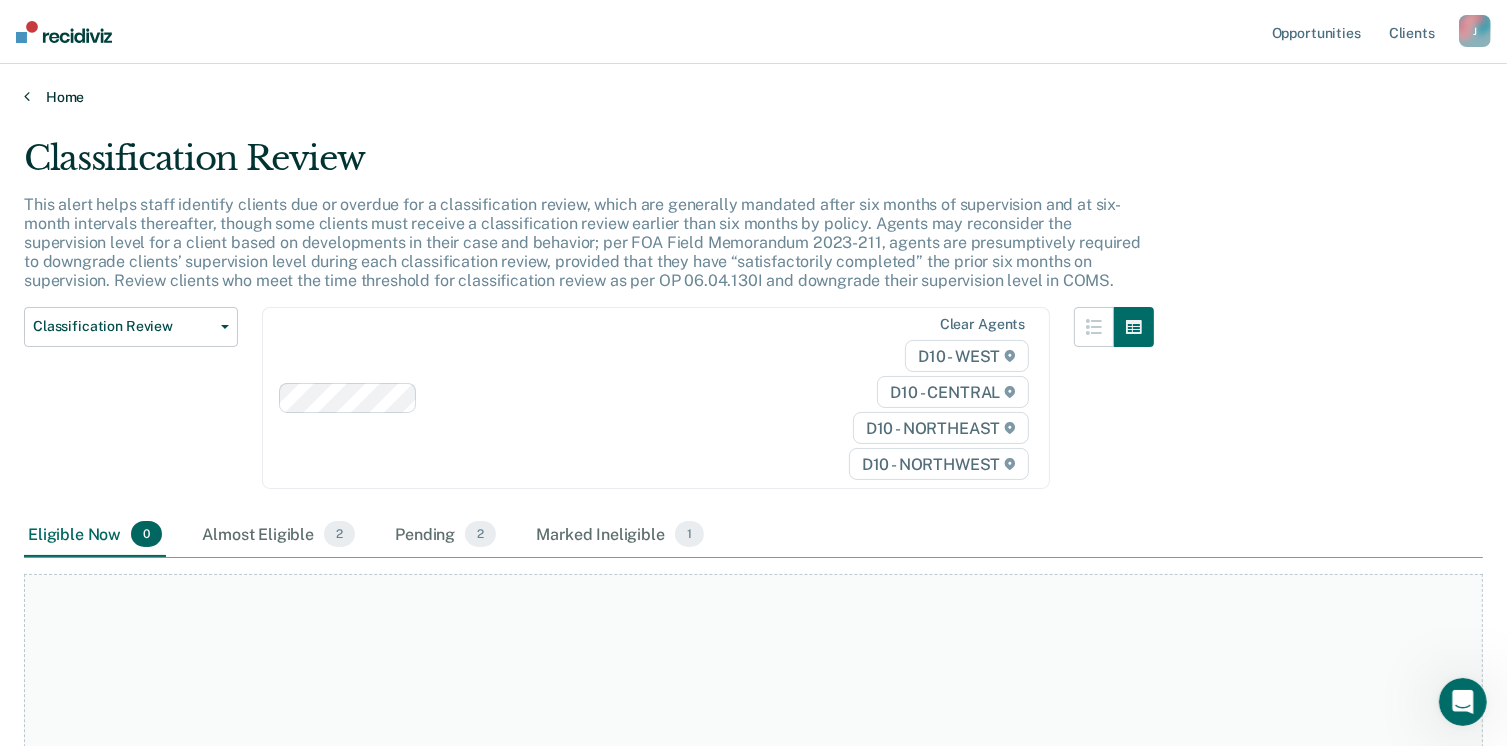 click on "Home" at bounding box center [753, 97] 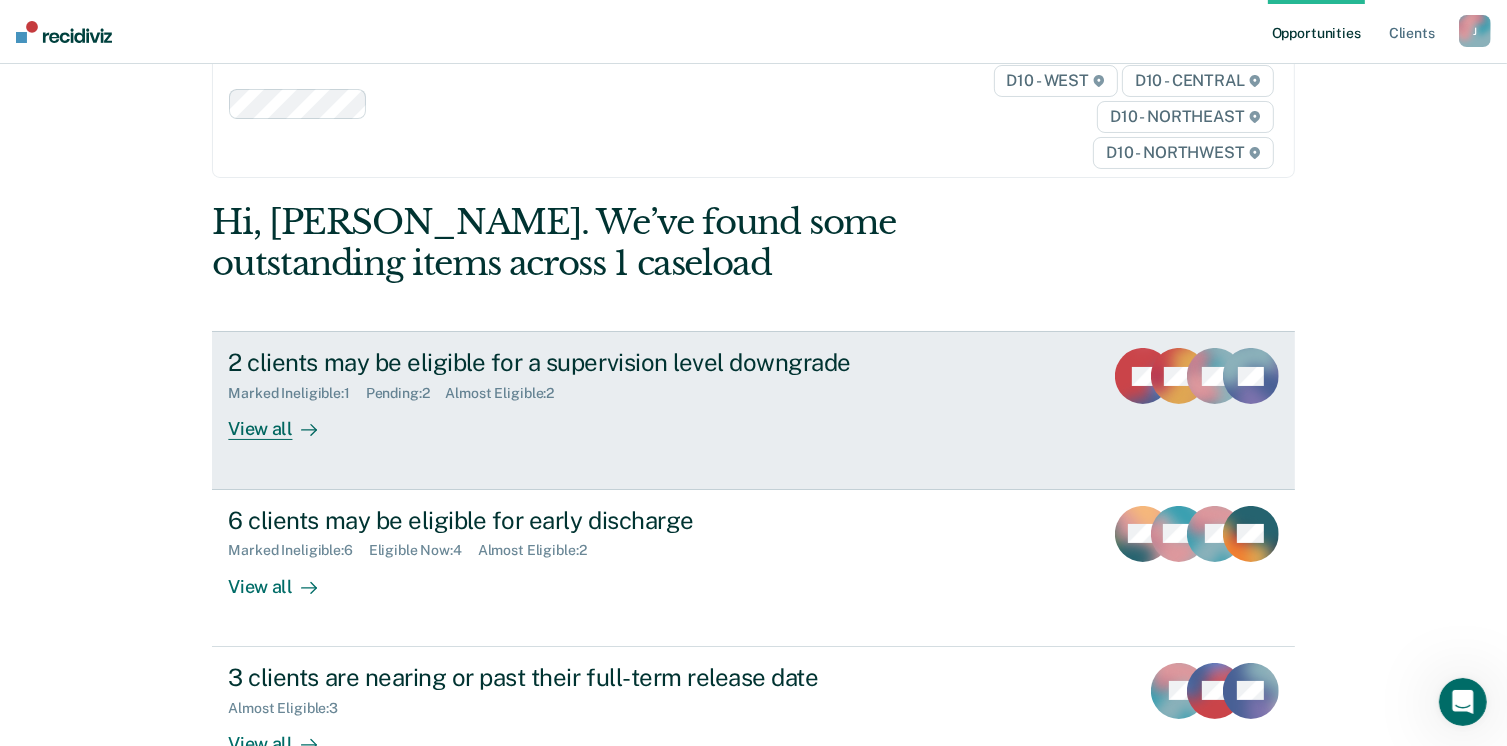scroll, scrollTop: 100, scrollLeft: 0, axis: vertical 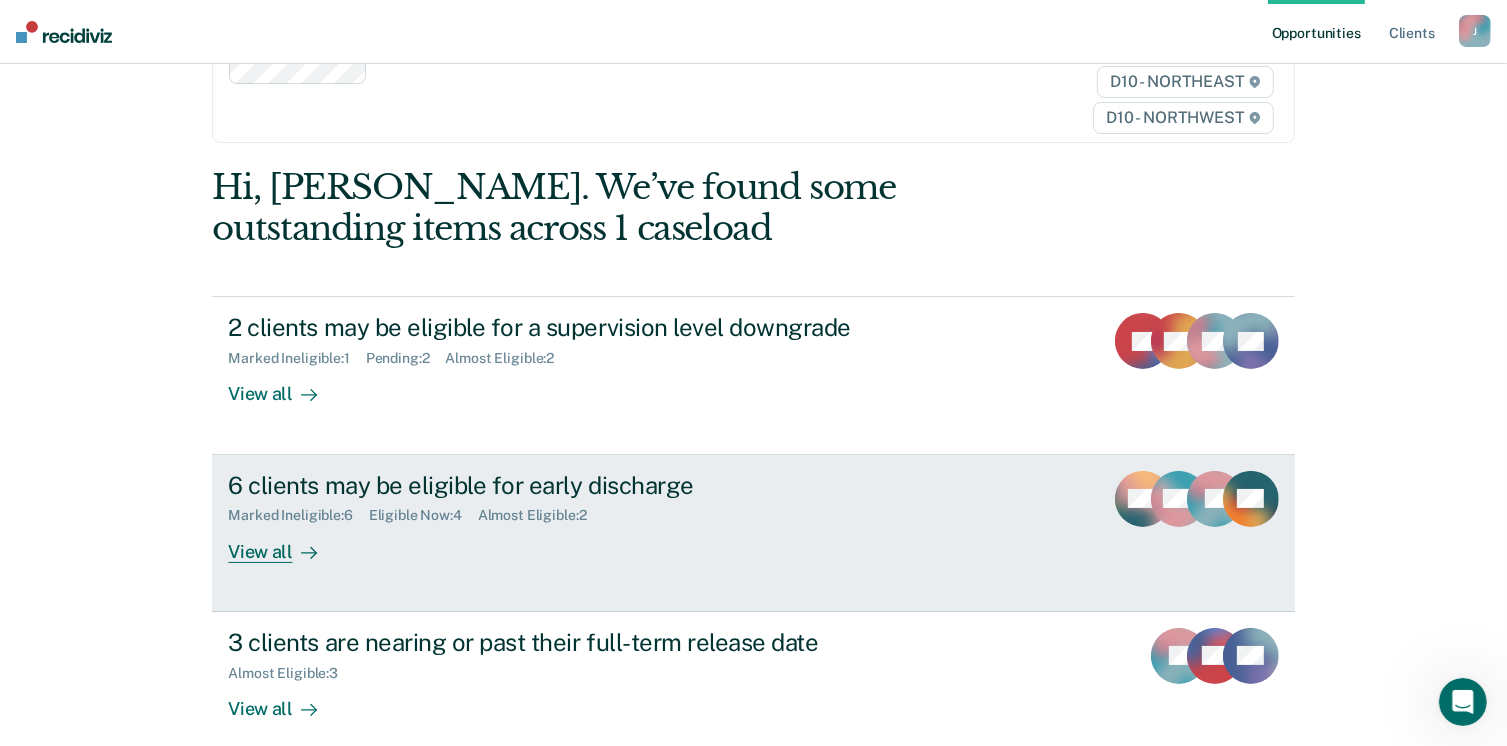 click on "View all" at bounding box center [284, 543] 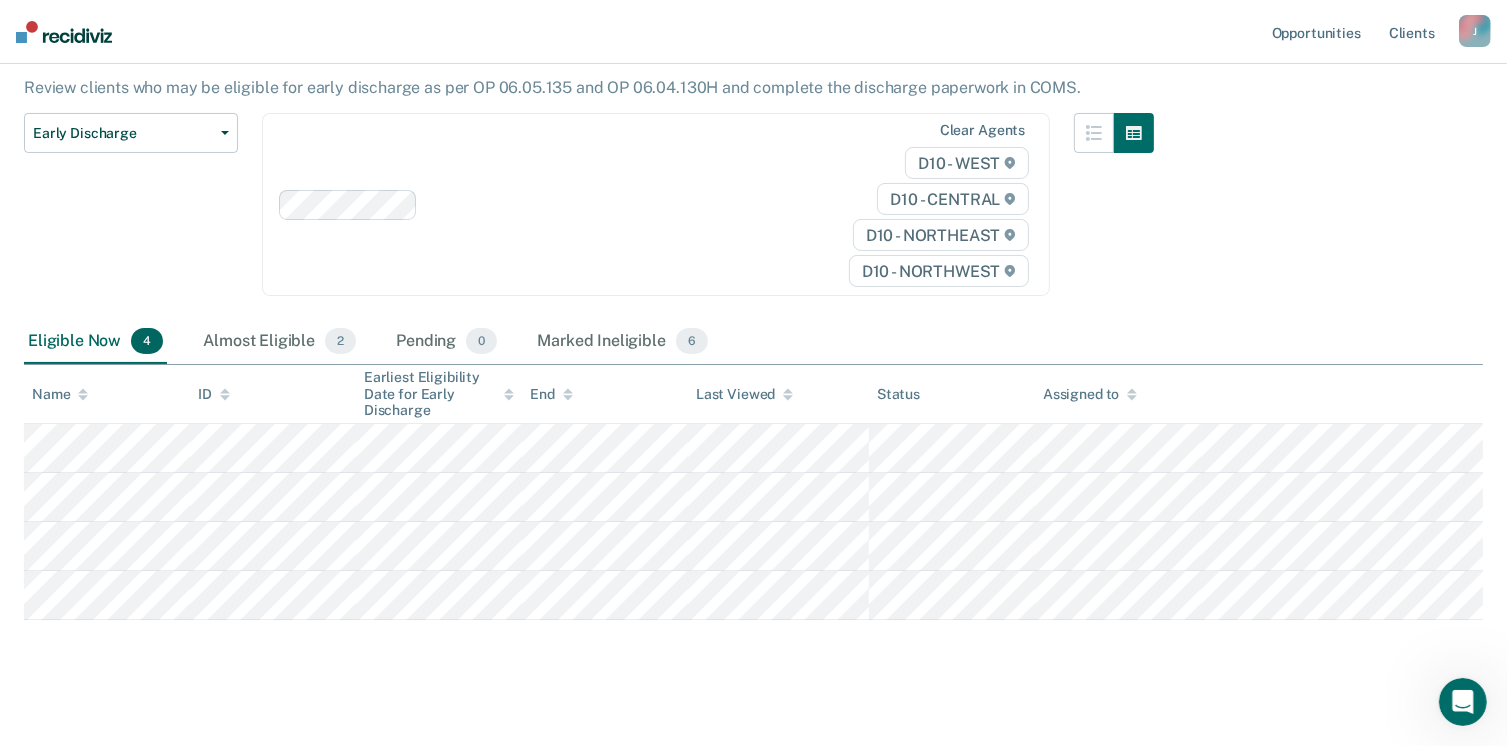 scroll, scrollTop: 189, scrollLeft: 0, axis: vertical 